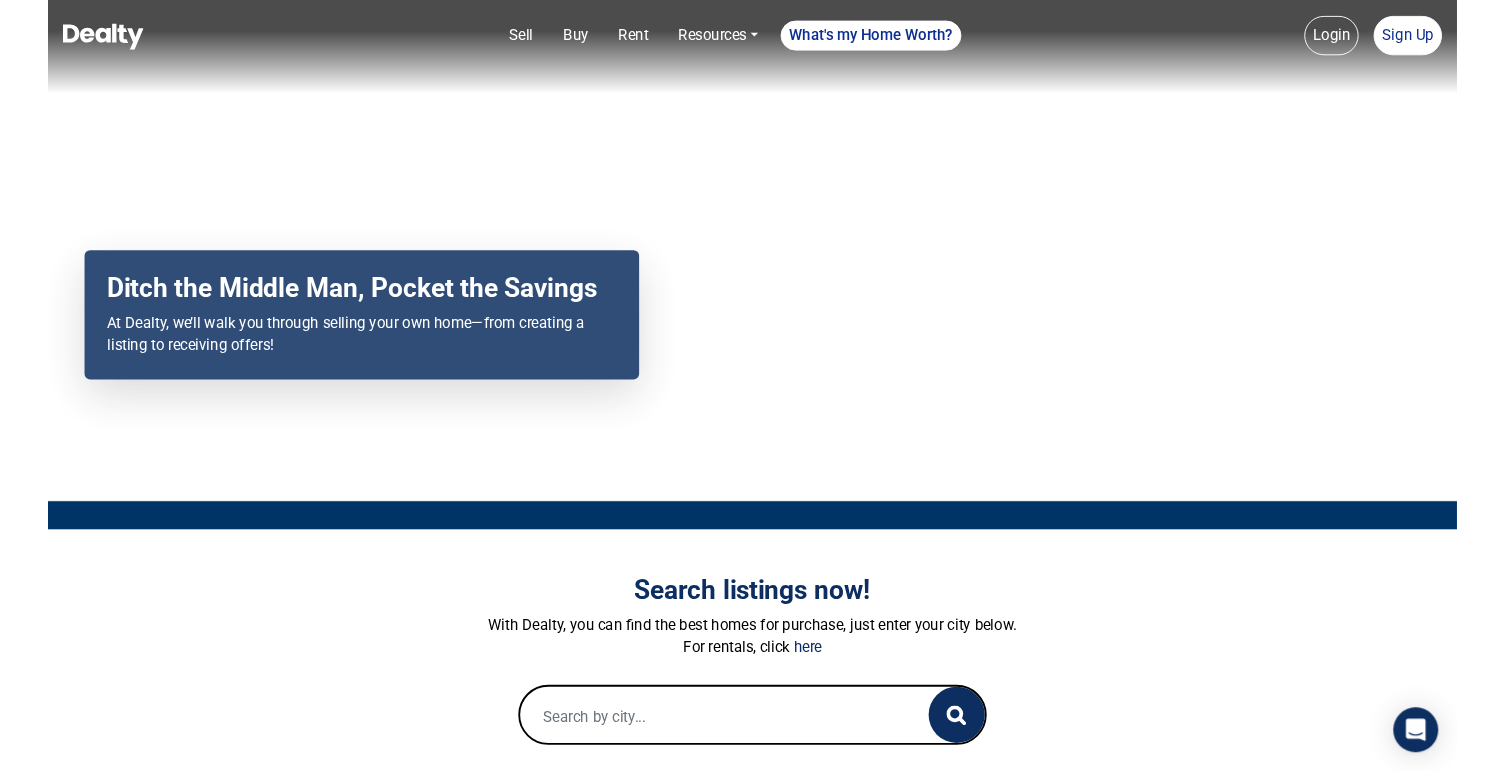 scroll, scrollTop: 0, scrollLeft: 0, axis: both 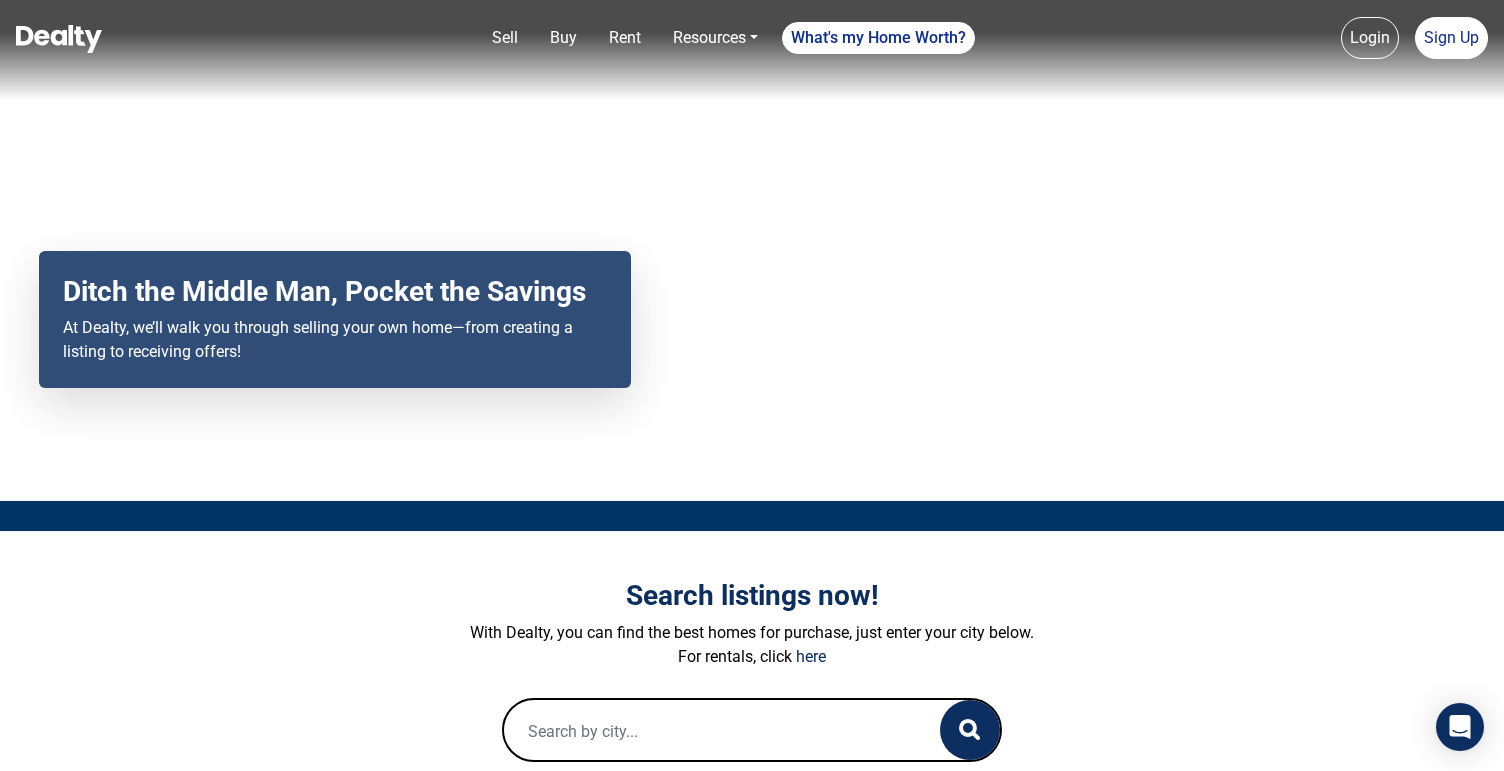 click on "Login" at bounding box center (1370, 38) 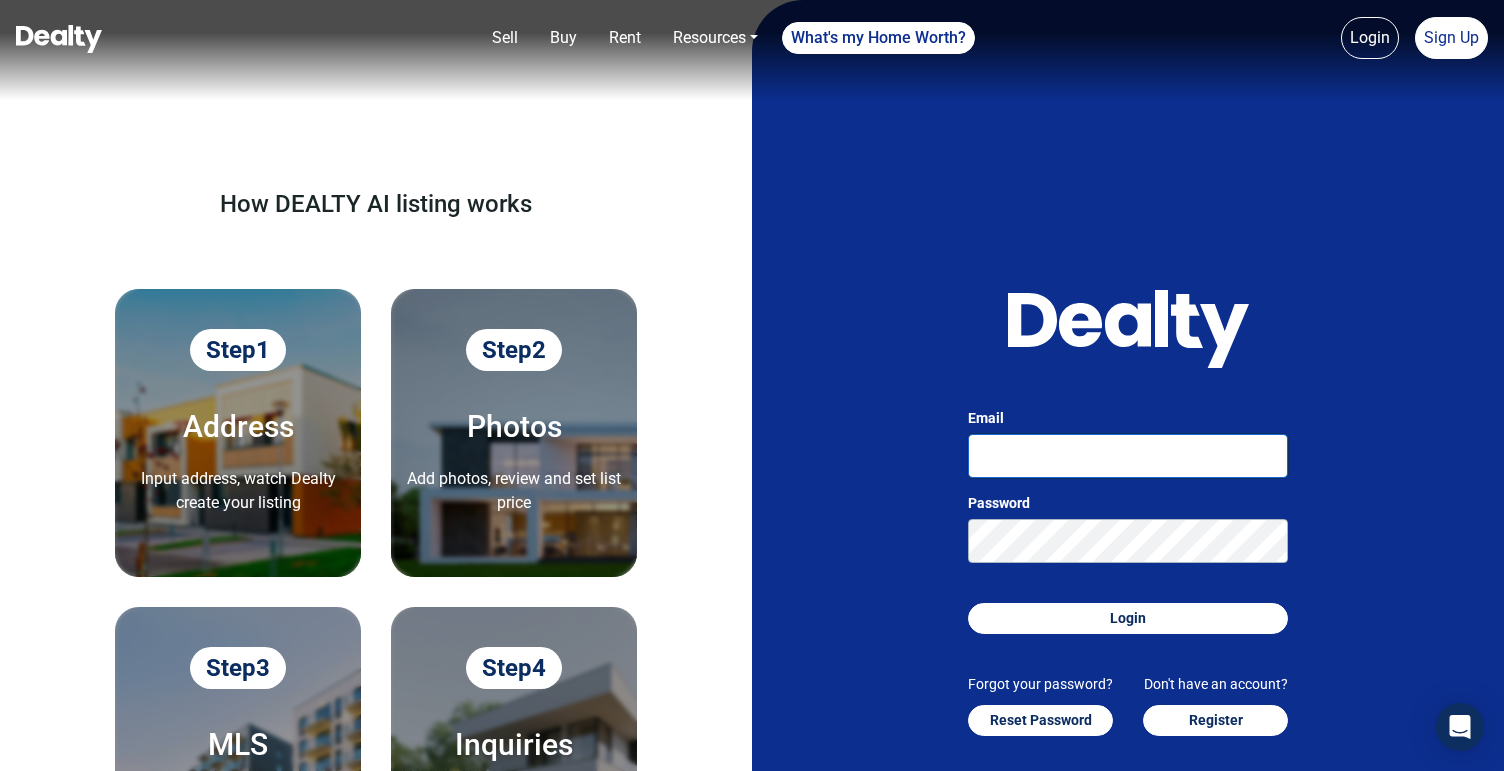 type on "admin@yourdealty.com" 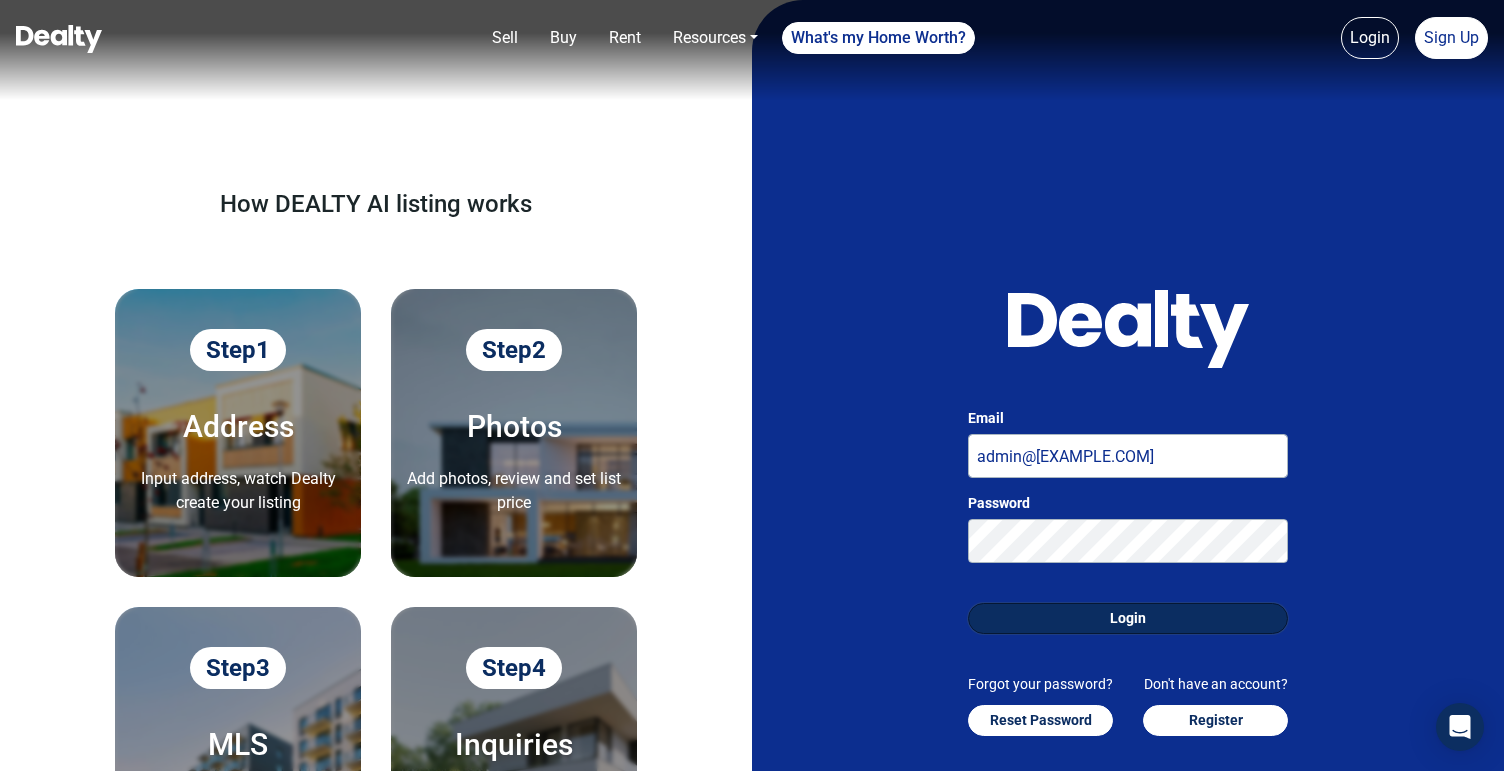 click on "Login" at bounding box center [1128, 618] 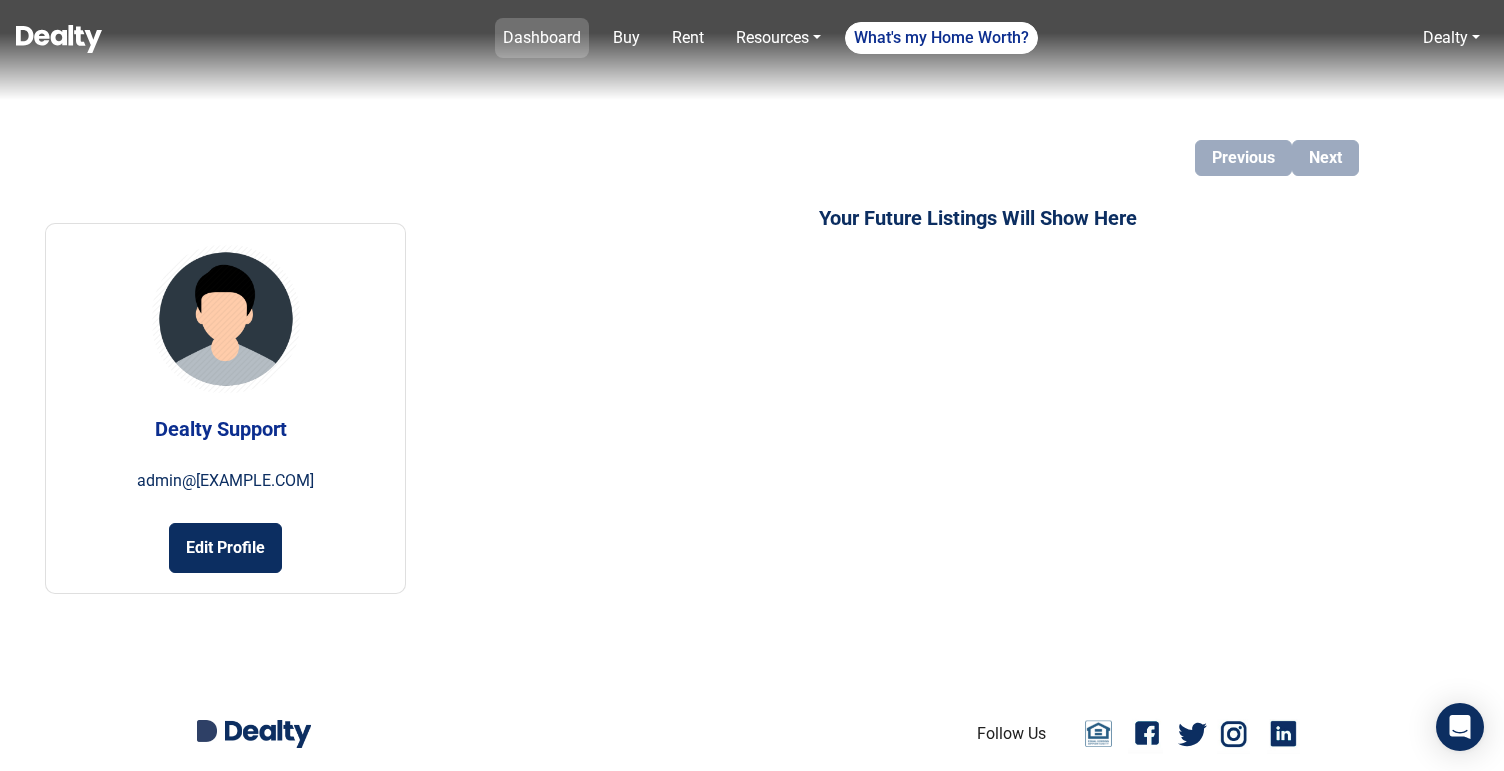 click on "Dashboard" at bounding box center (542, 38) 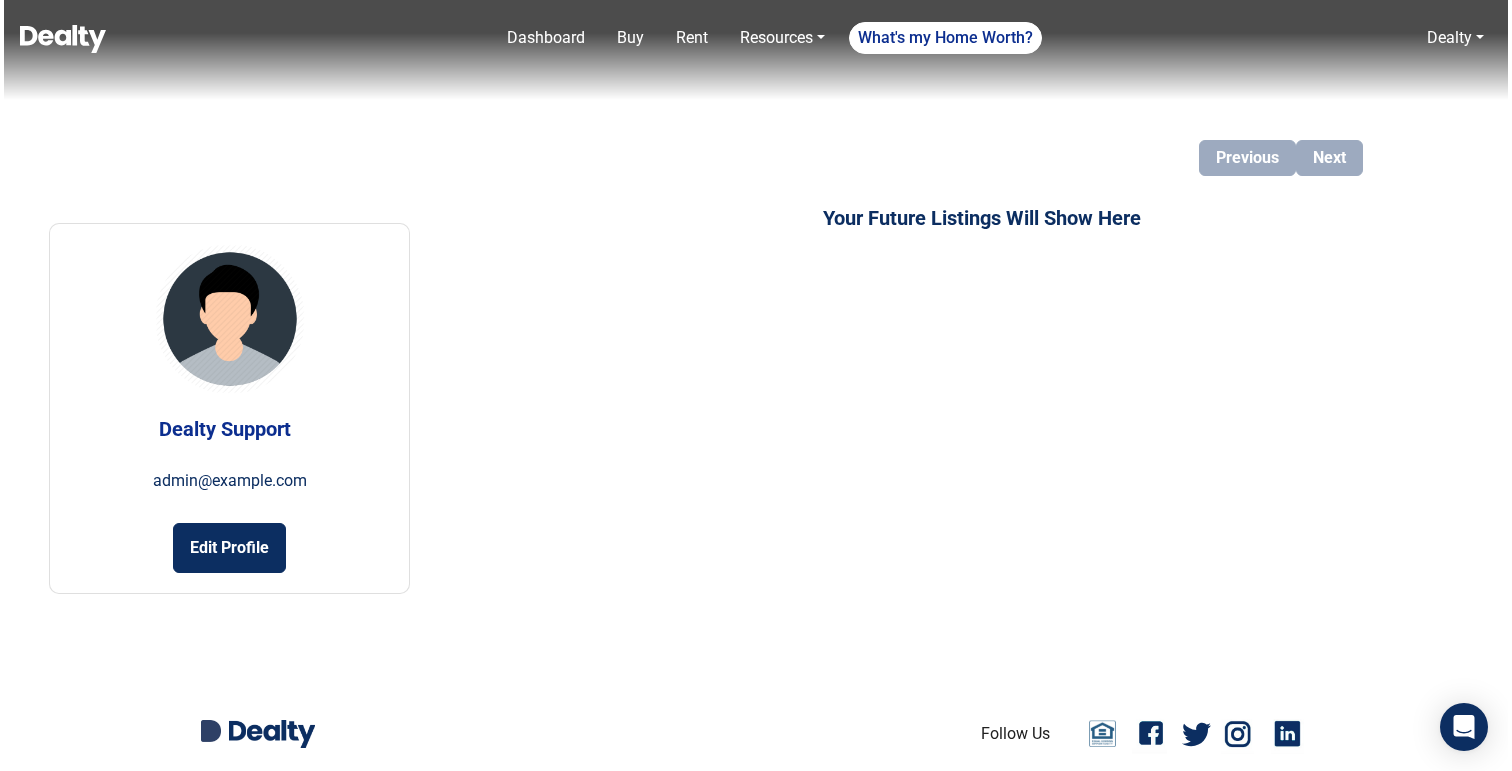 scroll, scrollTop: 0, scrollLeft: 0, axis: both 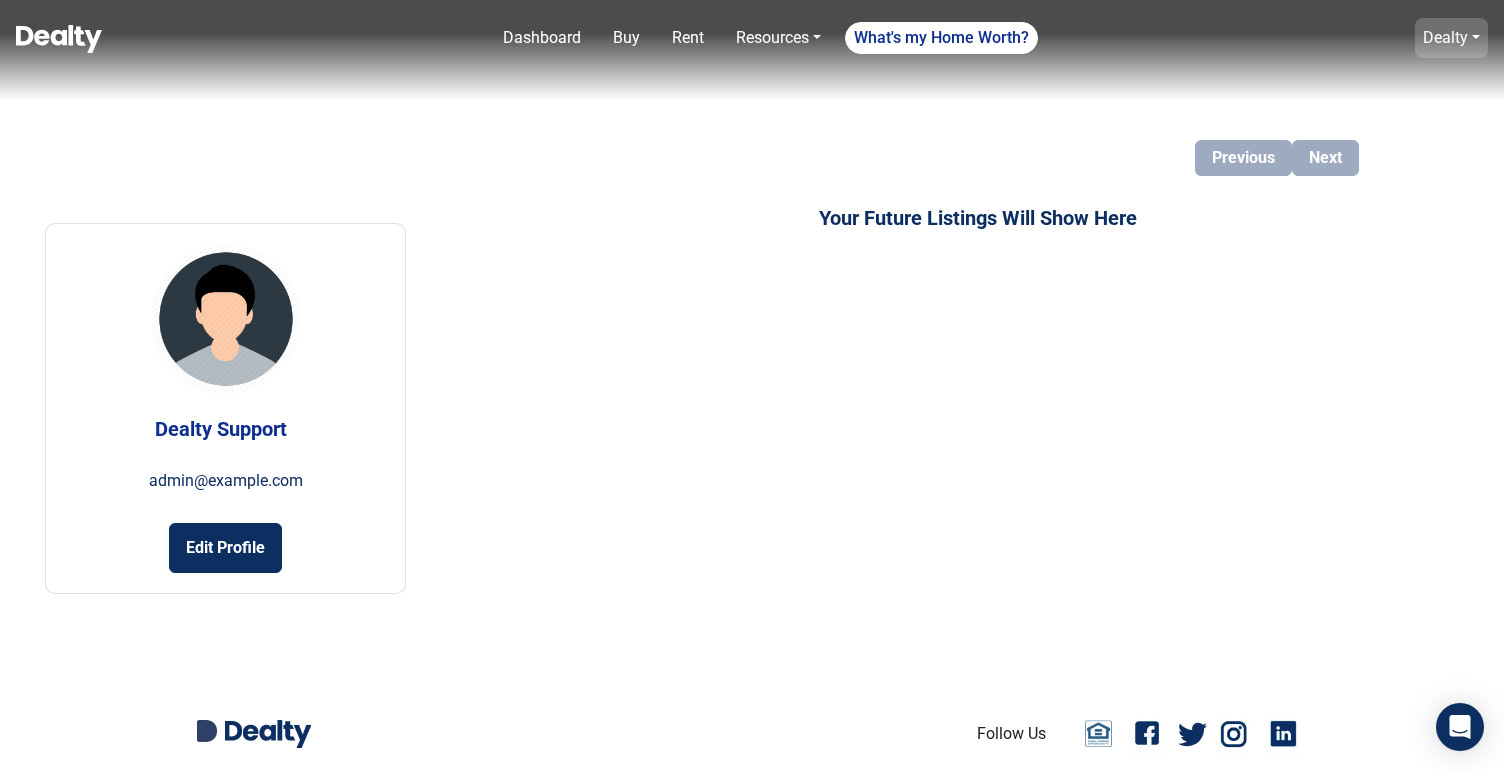 click on "Dealty" at bounding box center (1451, 38) 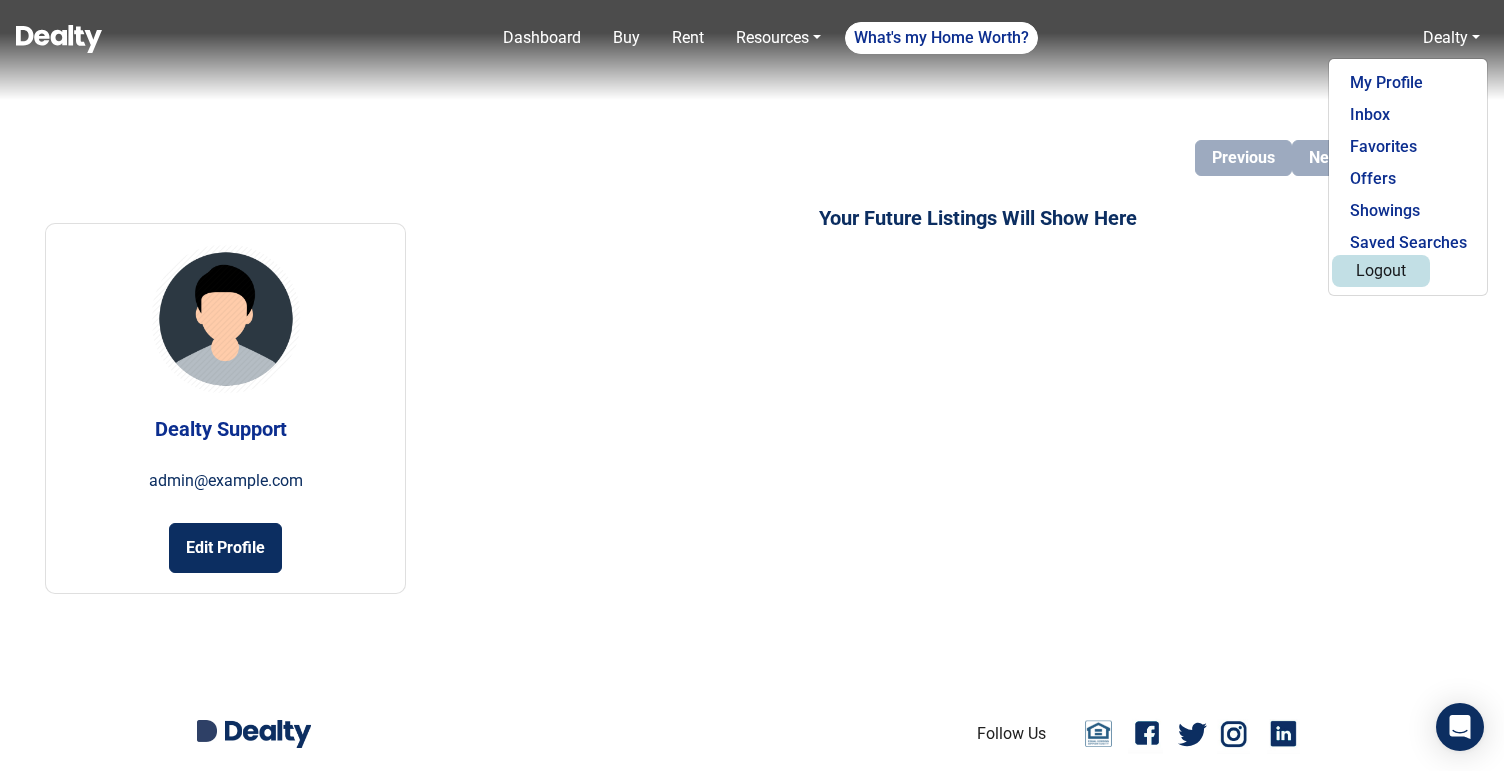 click on "Logout" at bounding box center [1381, 271] 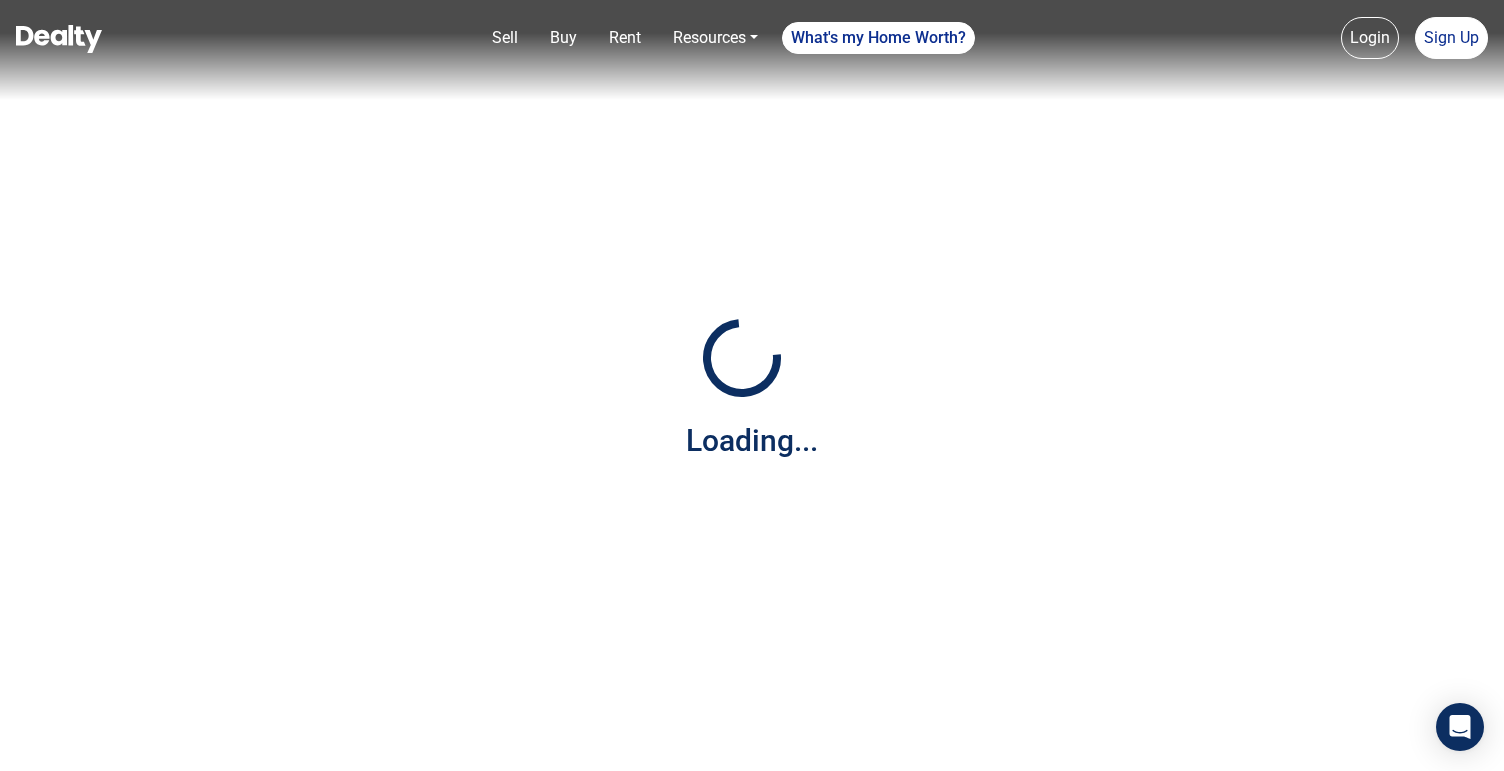 scroll, scrollTop: 0, scrollLeft: 0, axis: both 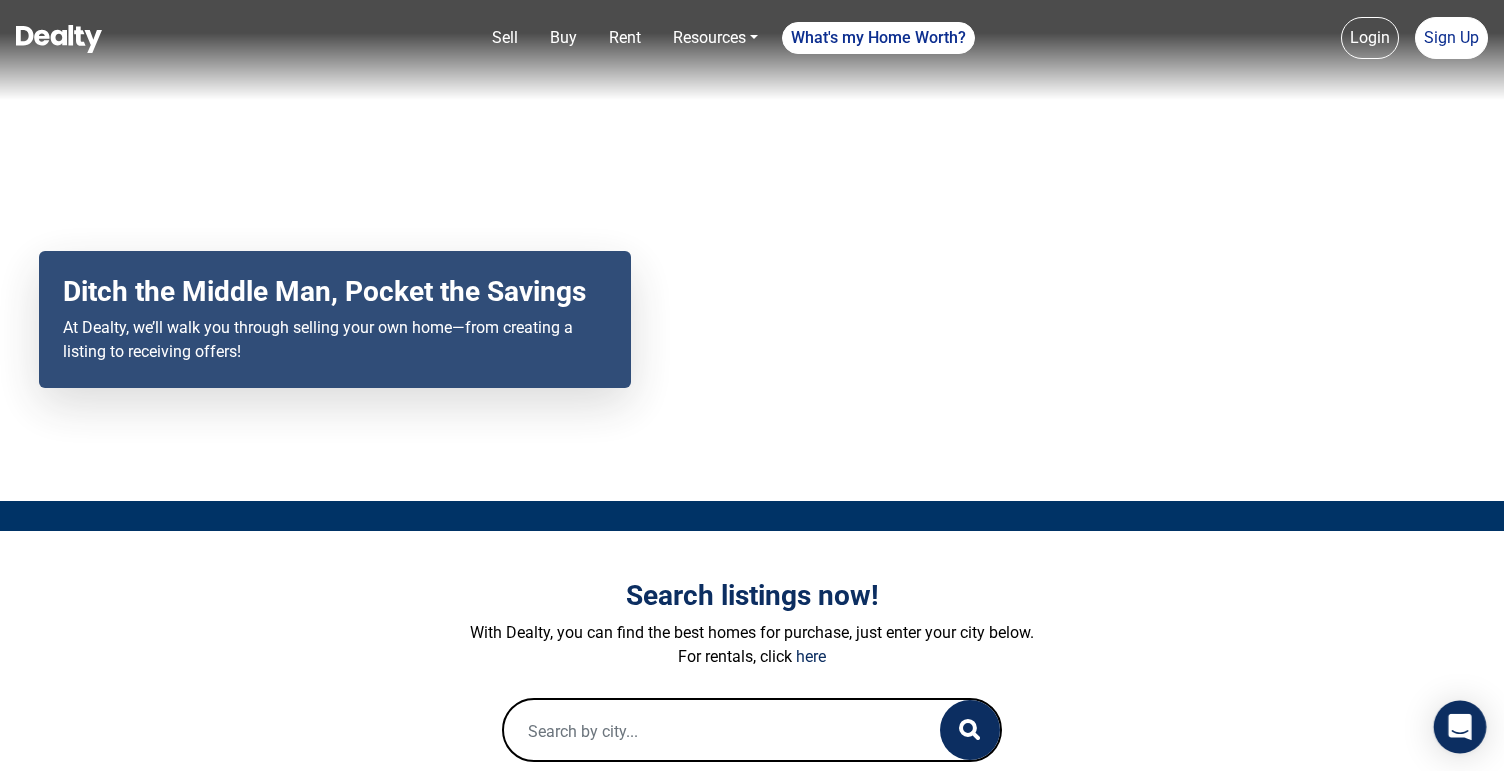 click 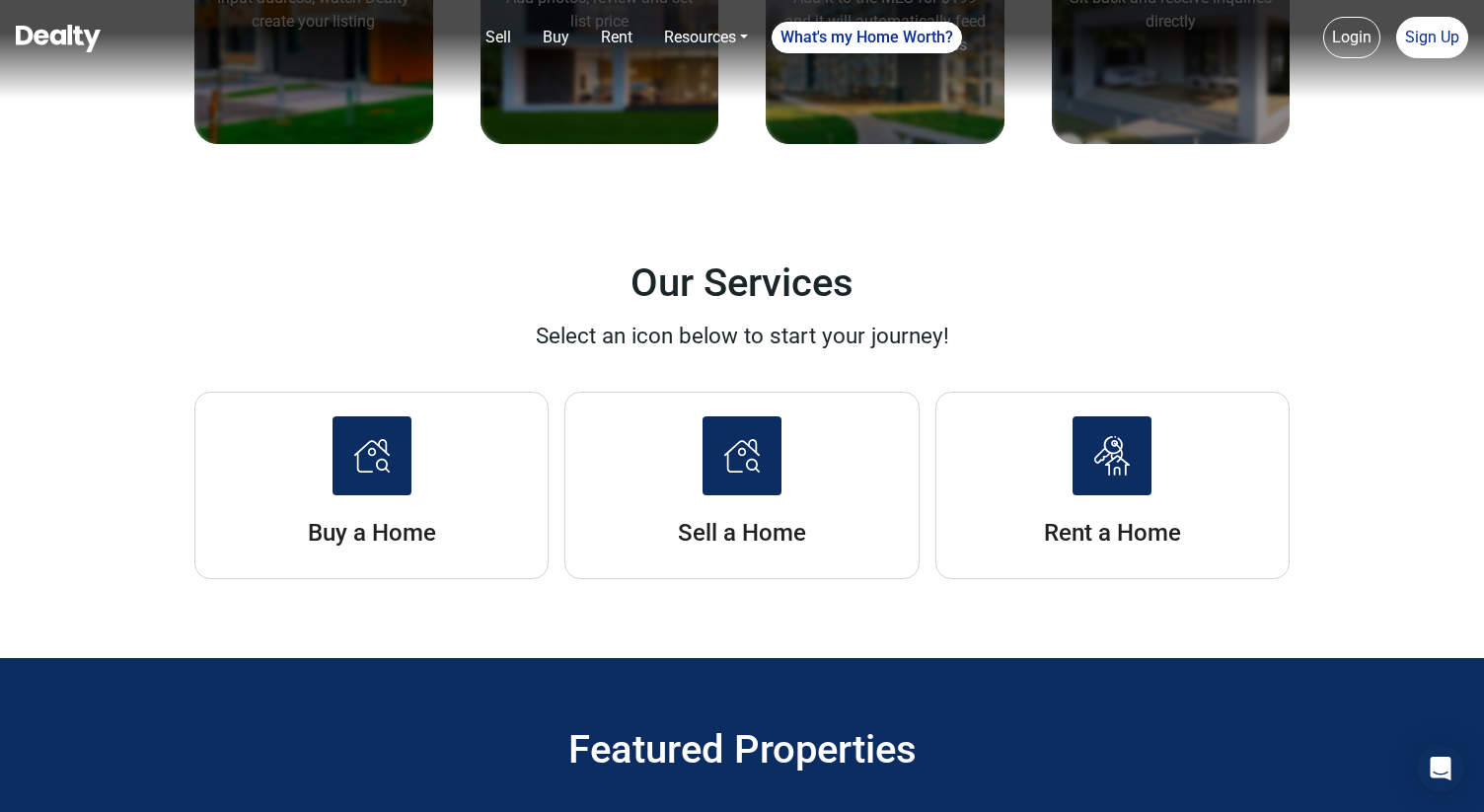 scroll, scrollTop: 2586, scrollLeft: 0, axis: vertical 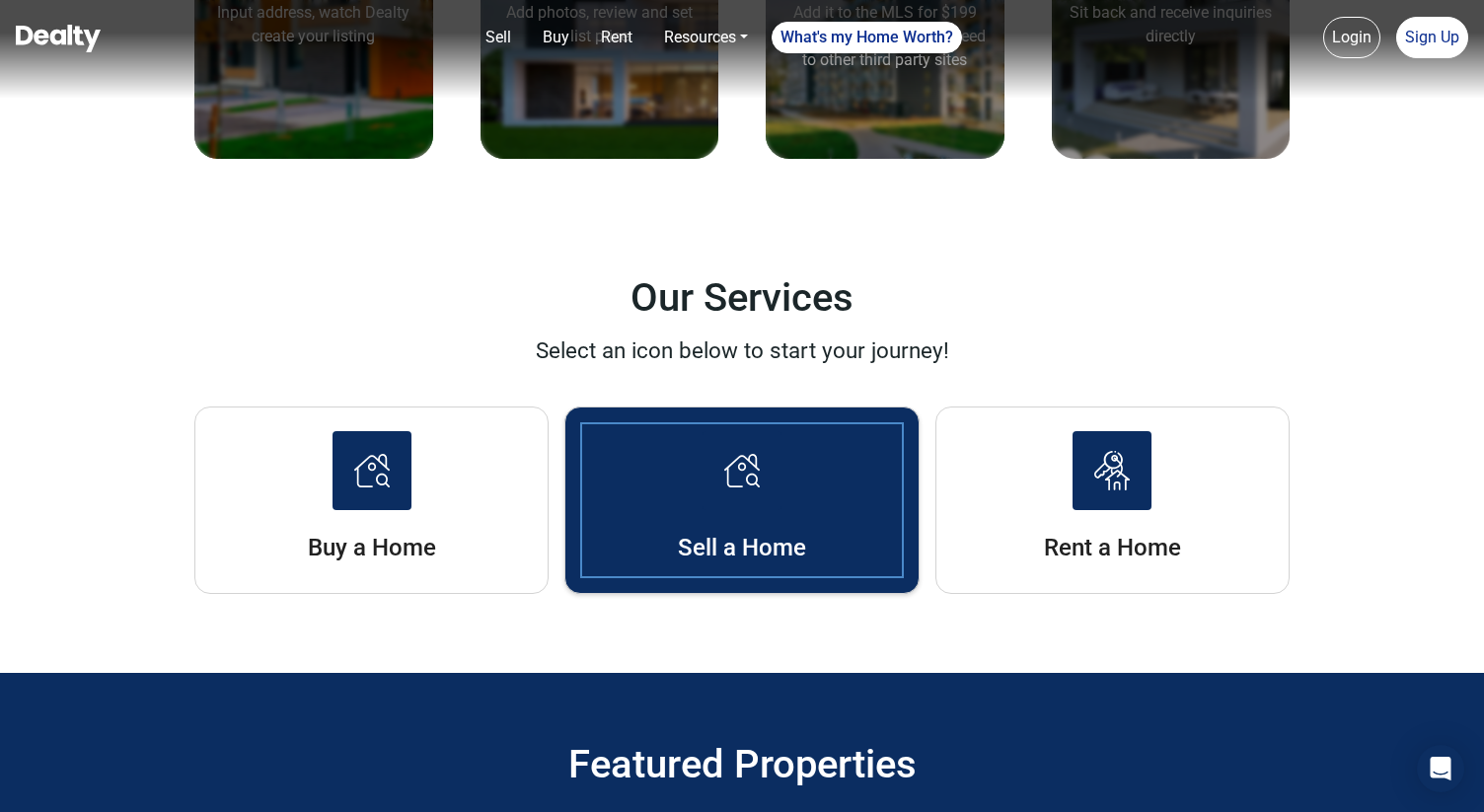 click at bounding box center (742, 471) 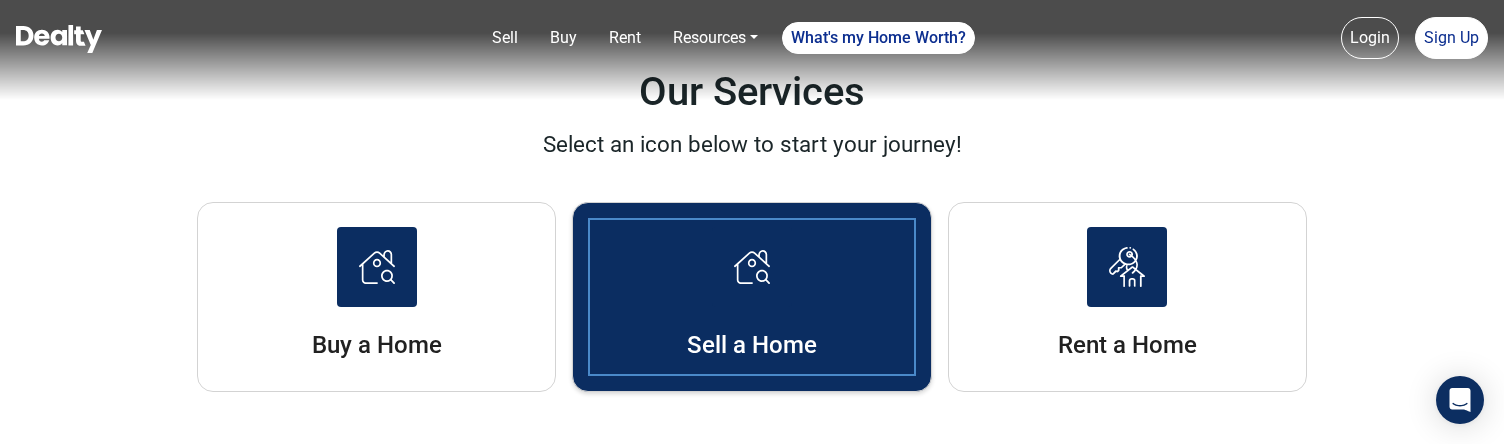 scroll, scrollTop: 2586, scrollLeft: 0, axis: vertical 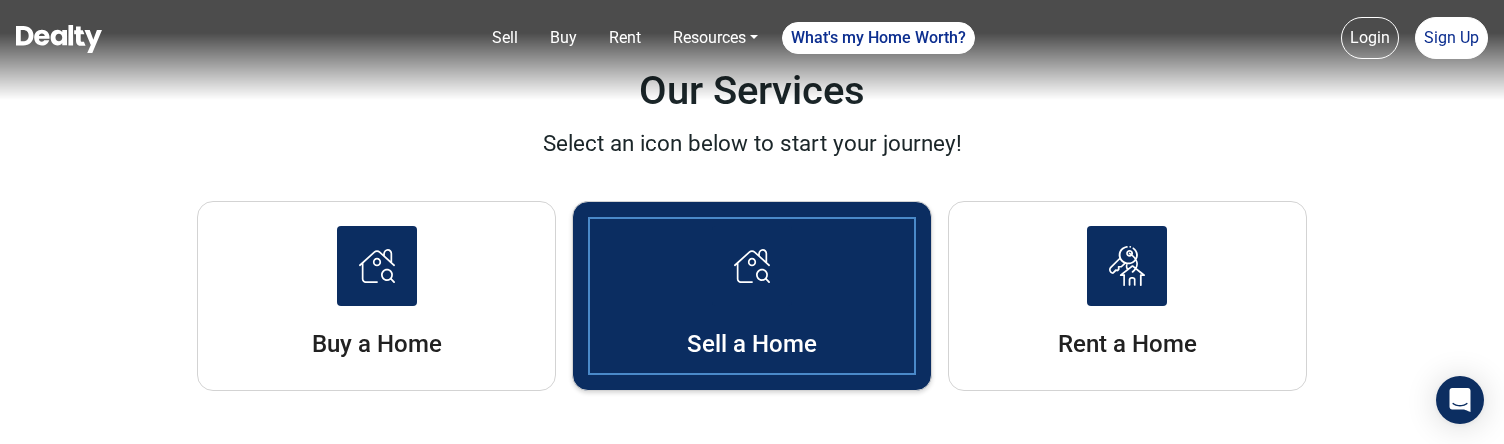 click at bounding box center [752, 266] 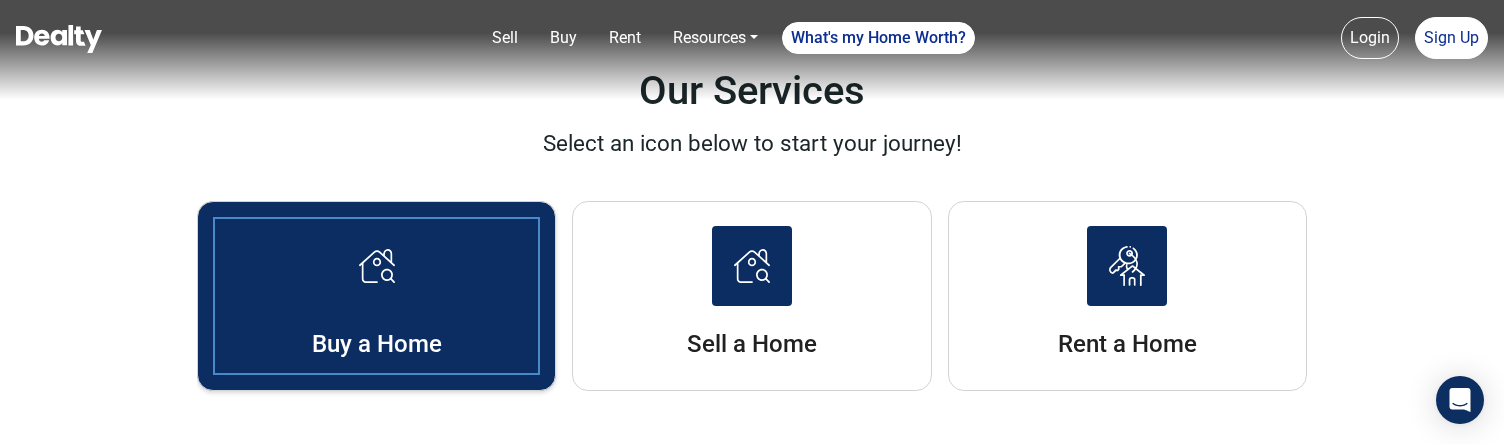 click on "Buy a Home" at bounding box center (376, 344) 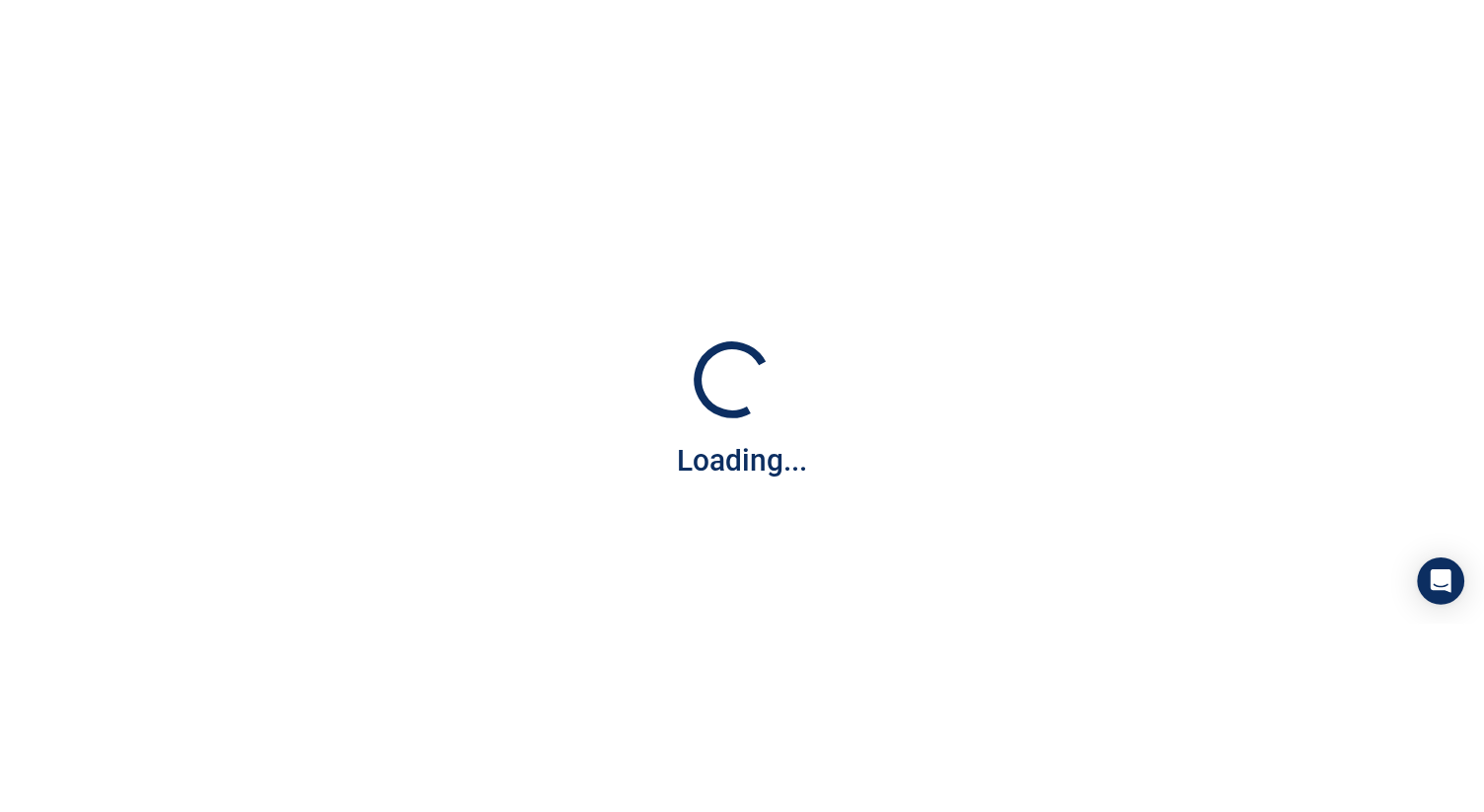scroll, scrollTop: 0, scrollLeft: 0, axis: both 